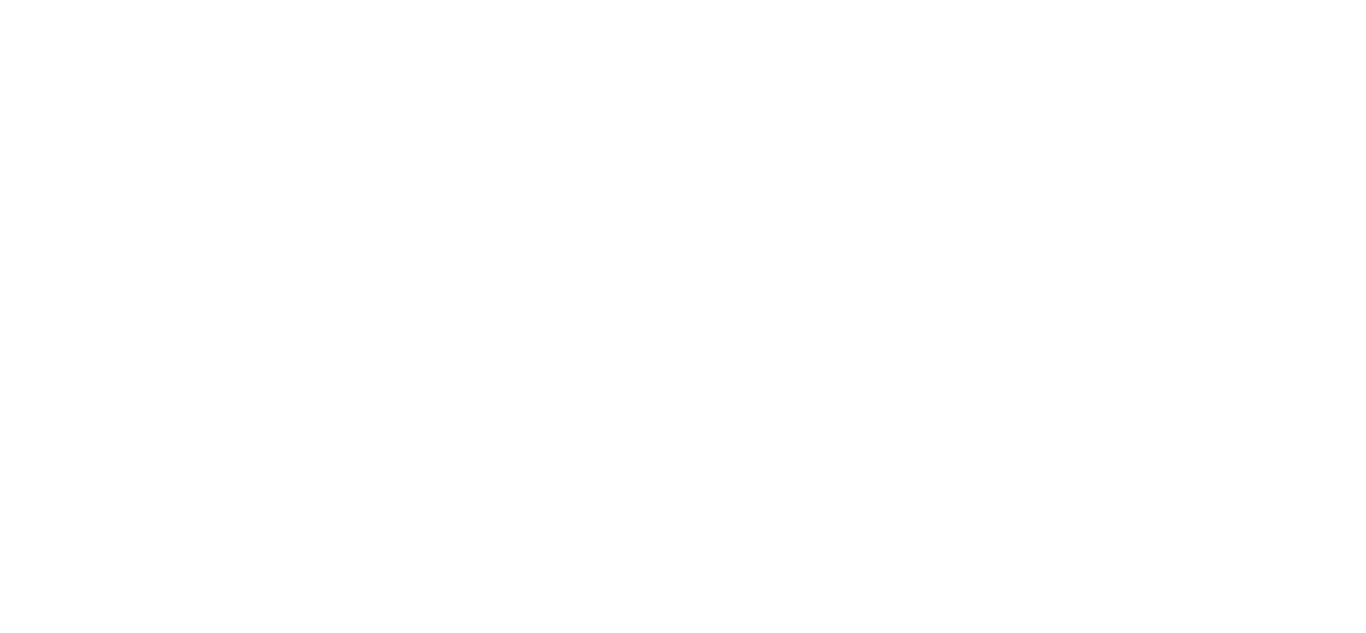 scroll, scrollTop: 0, scrollLeft: 0, axis: both 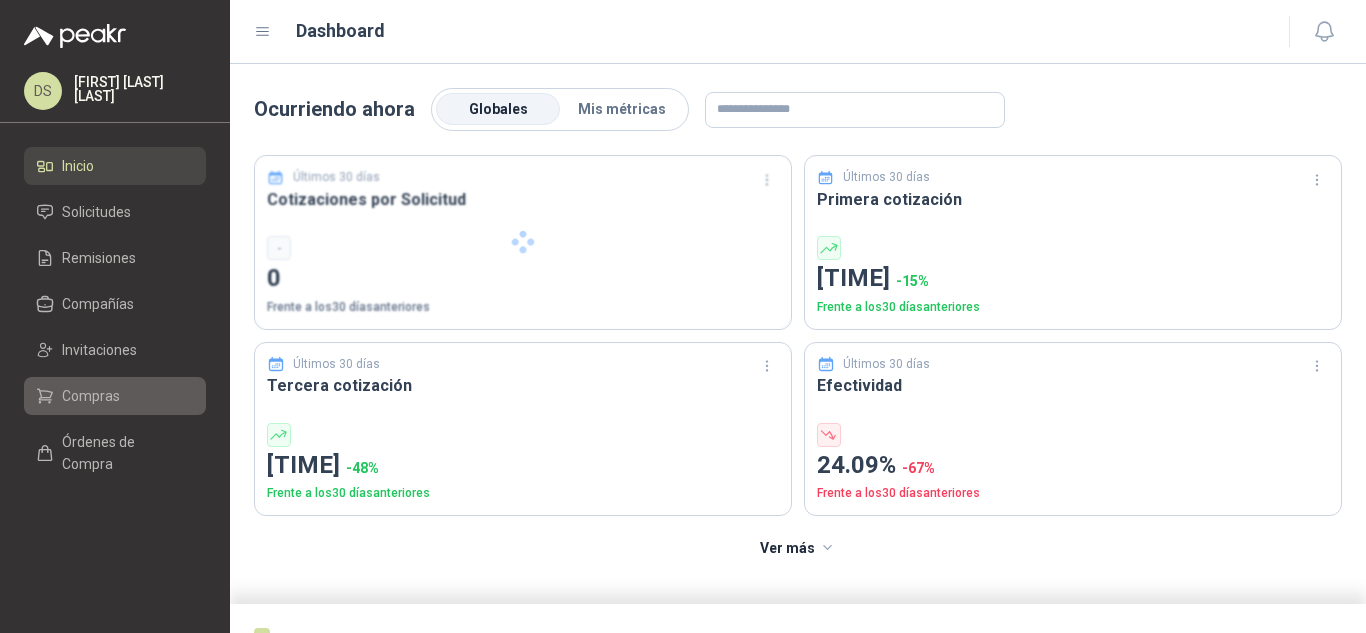 click on "Compras" at bounding box center [91, 396] 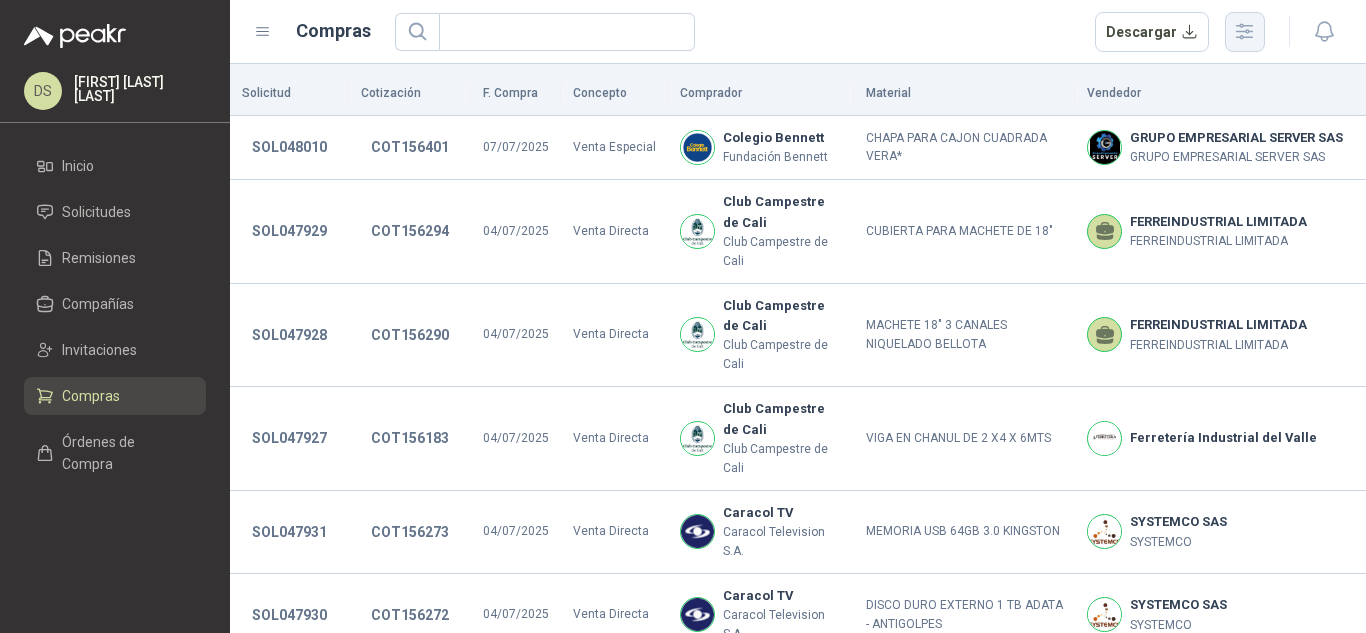 click at bounding box center [1244, 31] 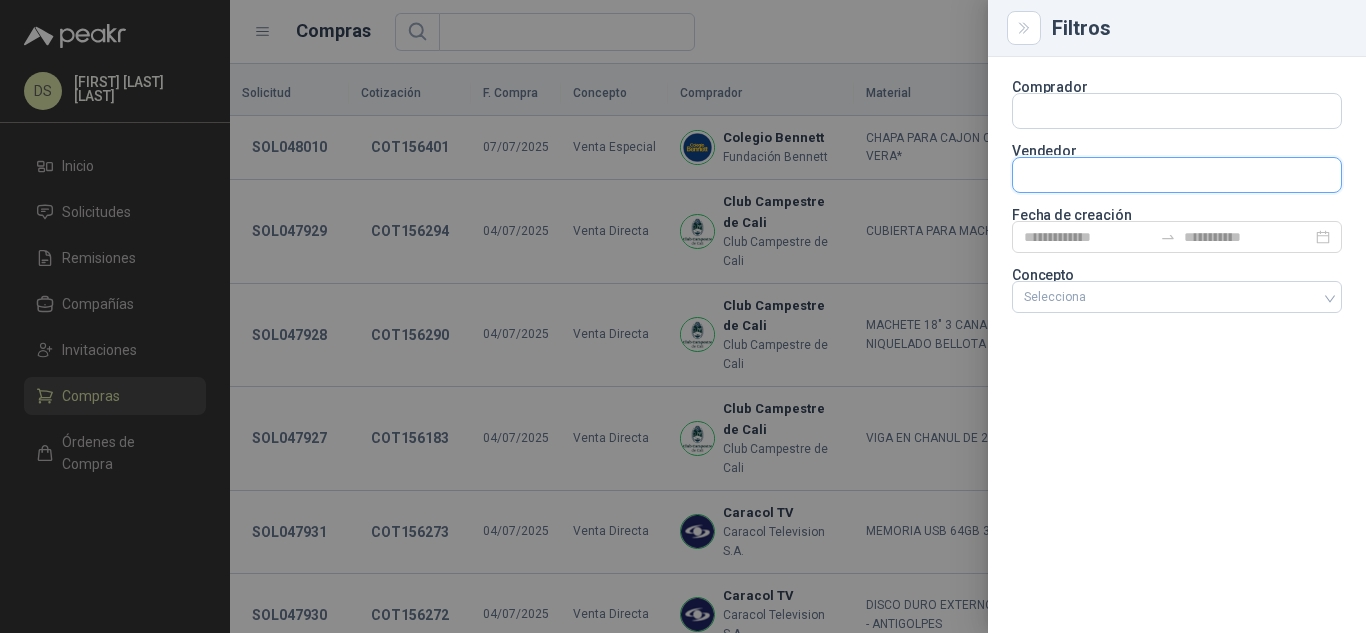 click at bounding box center [1177, 111] 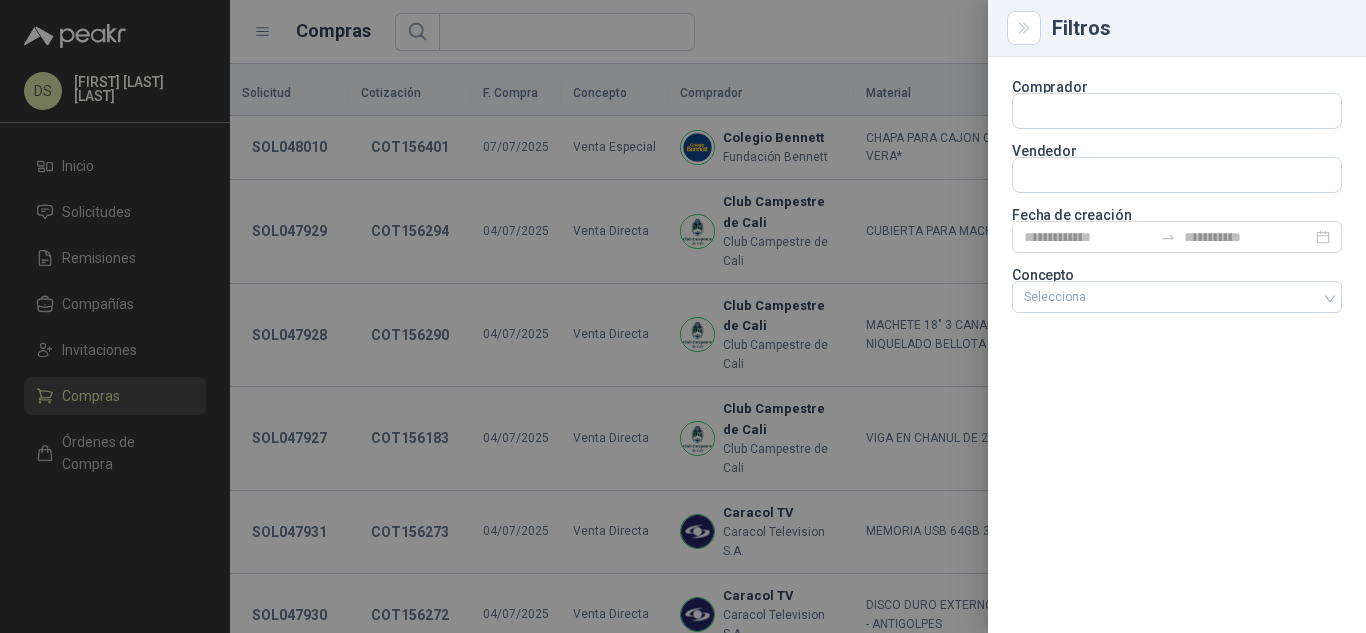 click on "Comprador Vendedor Fecha de creación Concepto   Selecciona" at bounding box center (1177, 199) 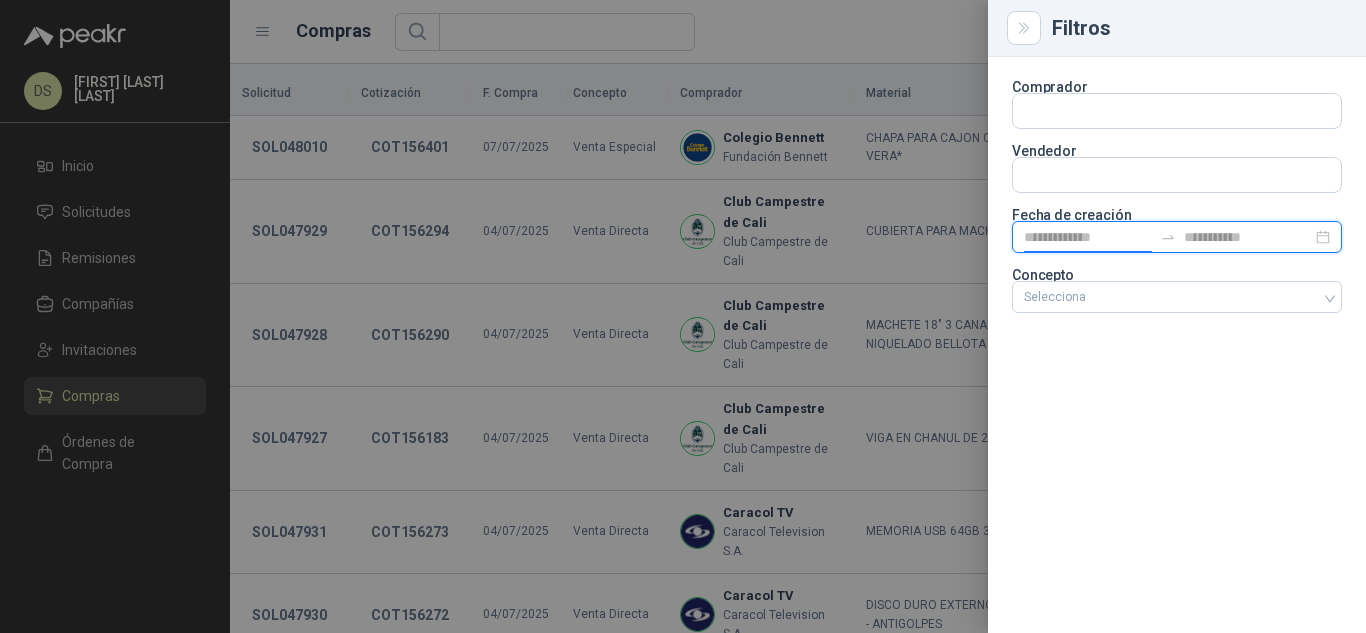click at bounding box center [1088, 237] 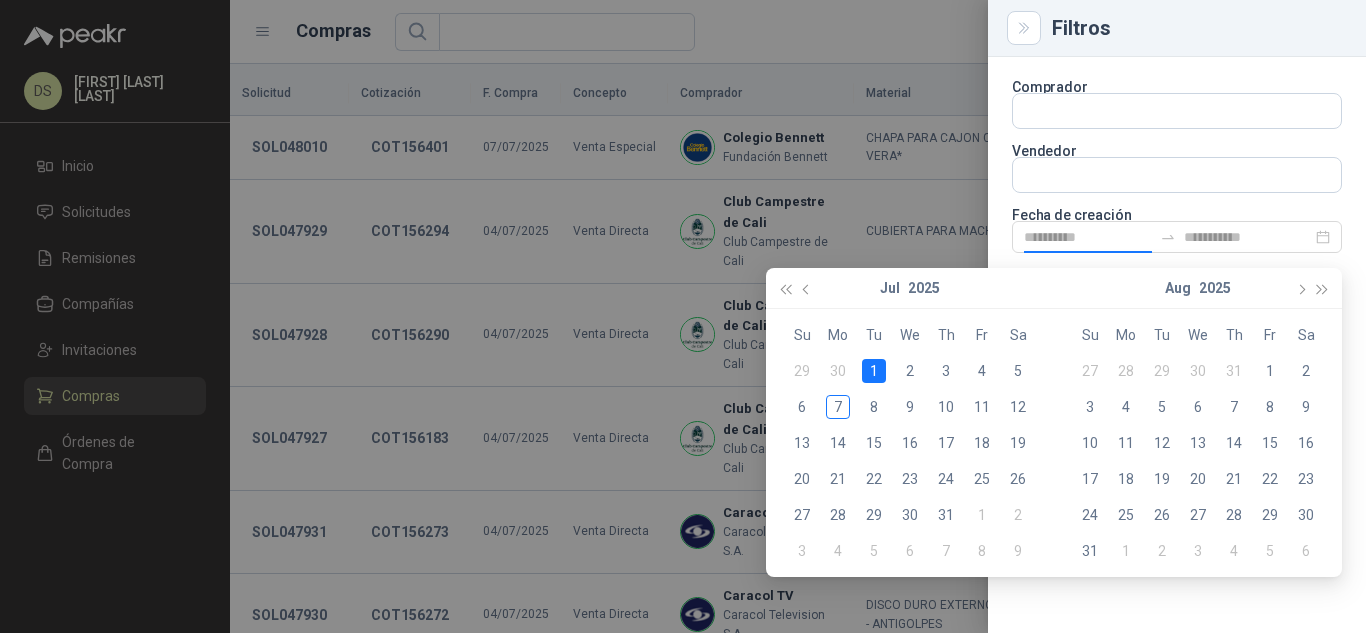 click on "1" at bounding box center (874, 371) 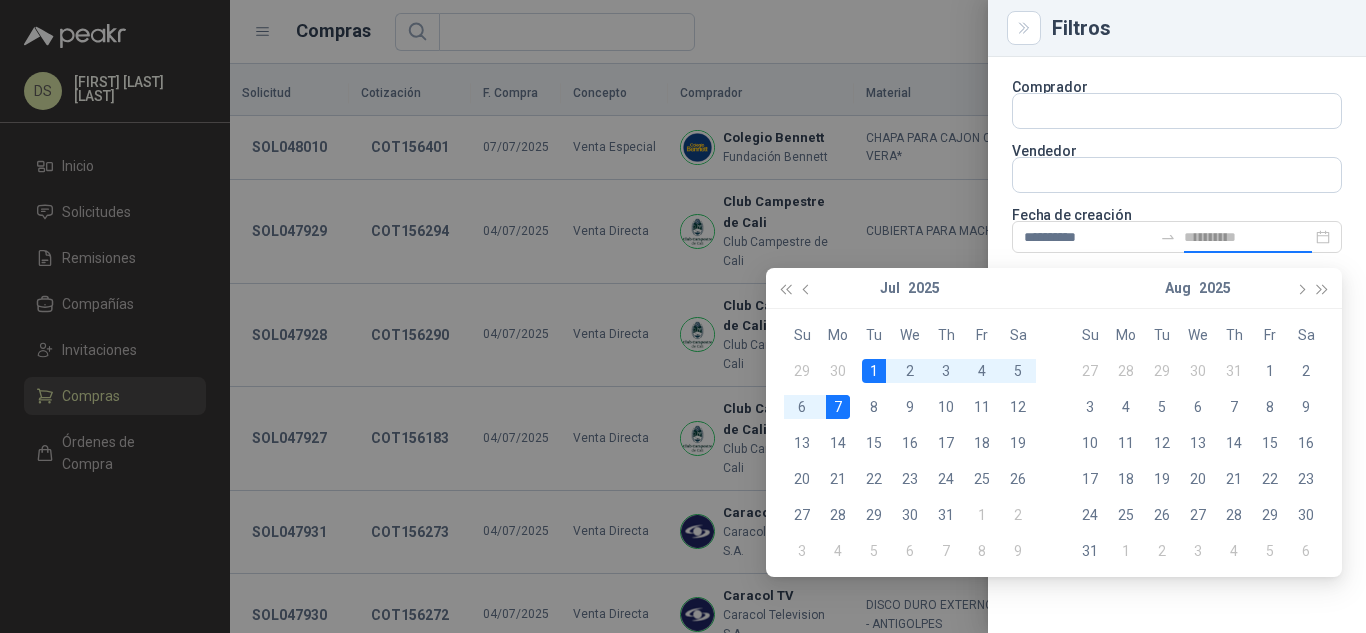 click on "7" at bounding box center [838, 407] 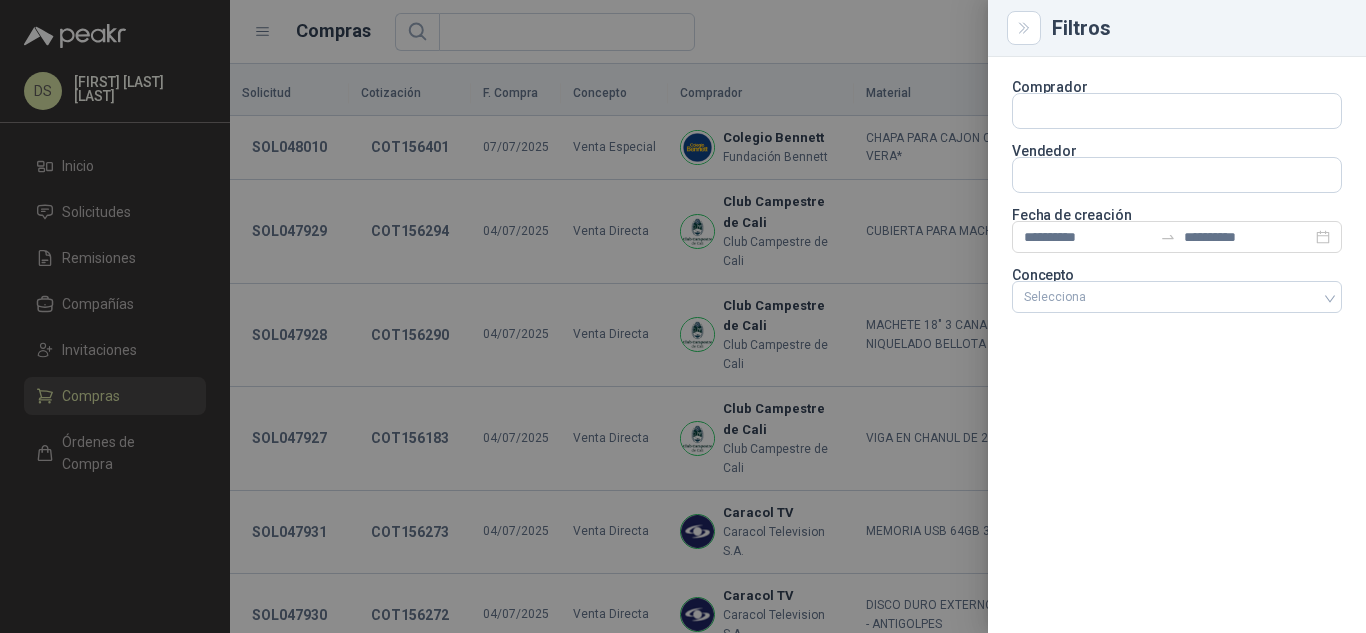 click on "**********" at bounding box center (1177, 345) 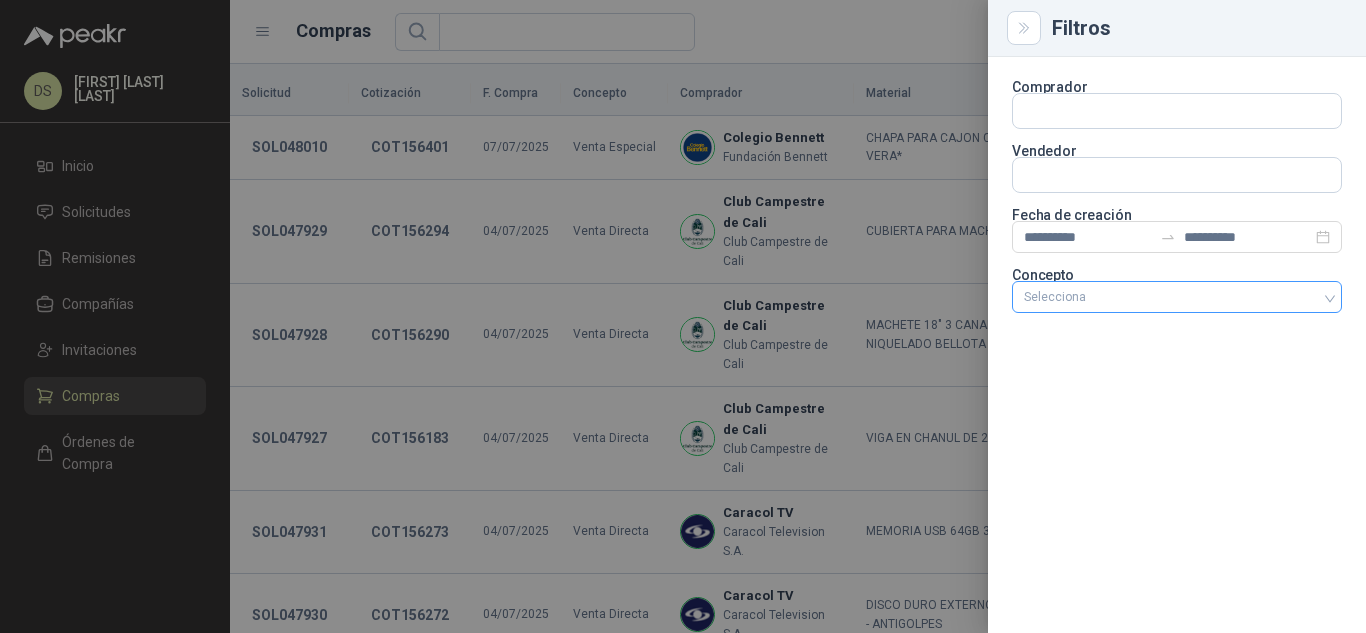 click at bounding box center [1166, 297] 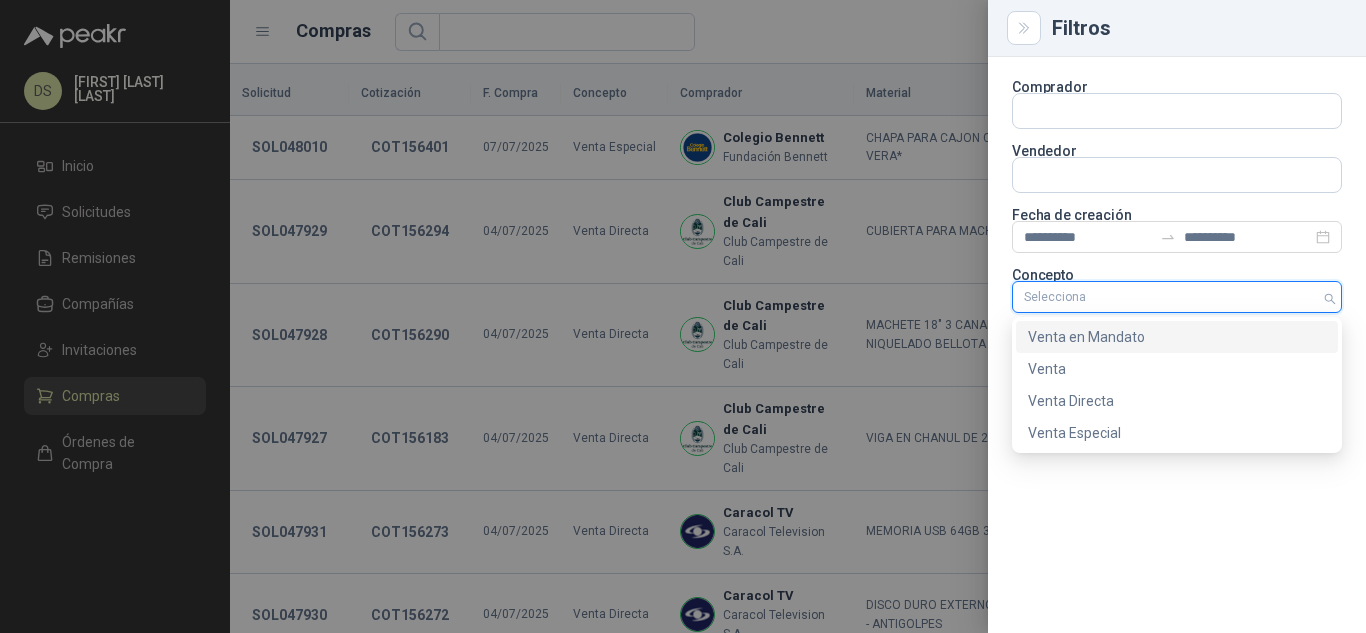 click on "Venta en Mandato" at bounding box center [1177, 337] 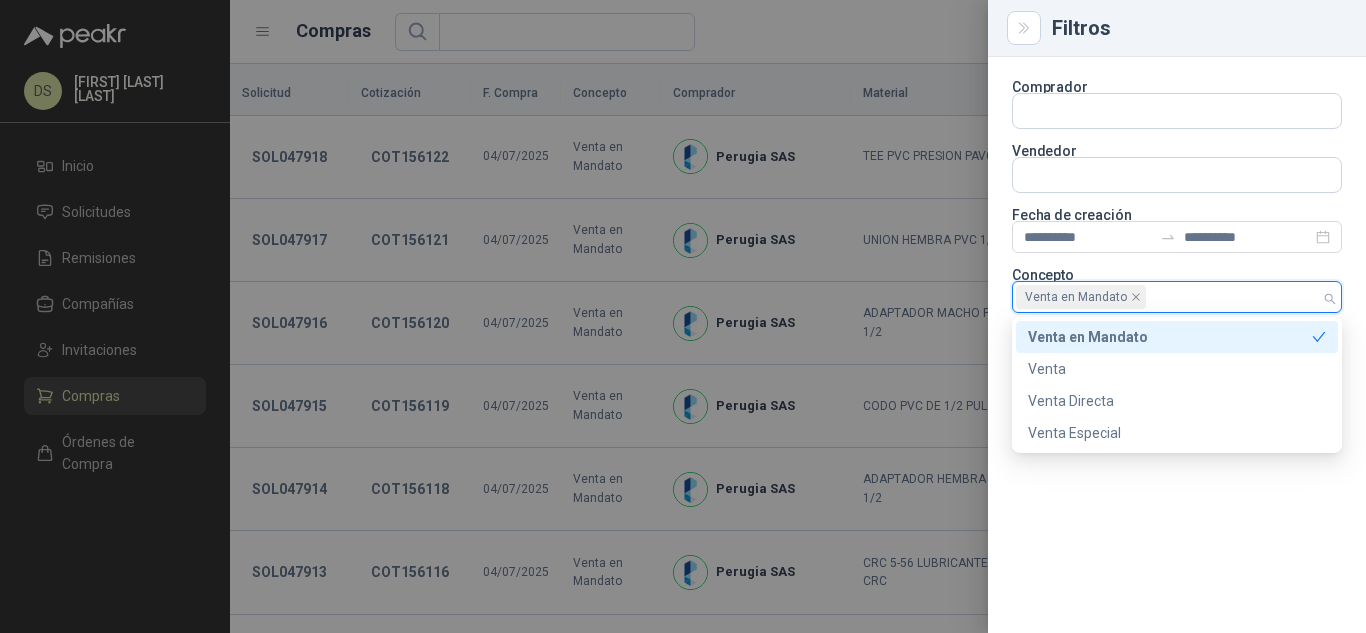 click at bounding box center [683, 316] 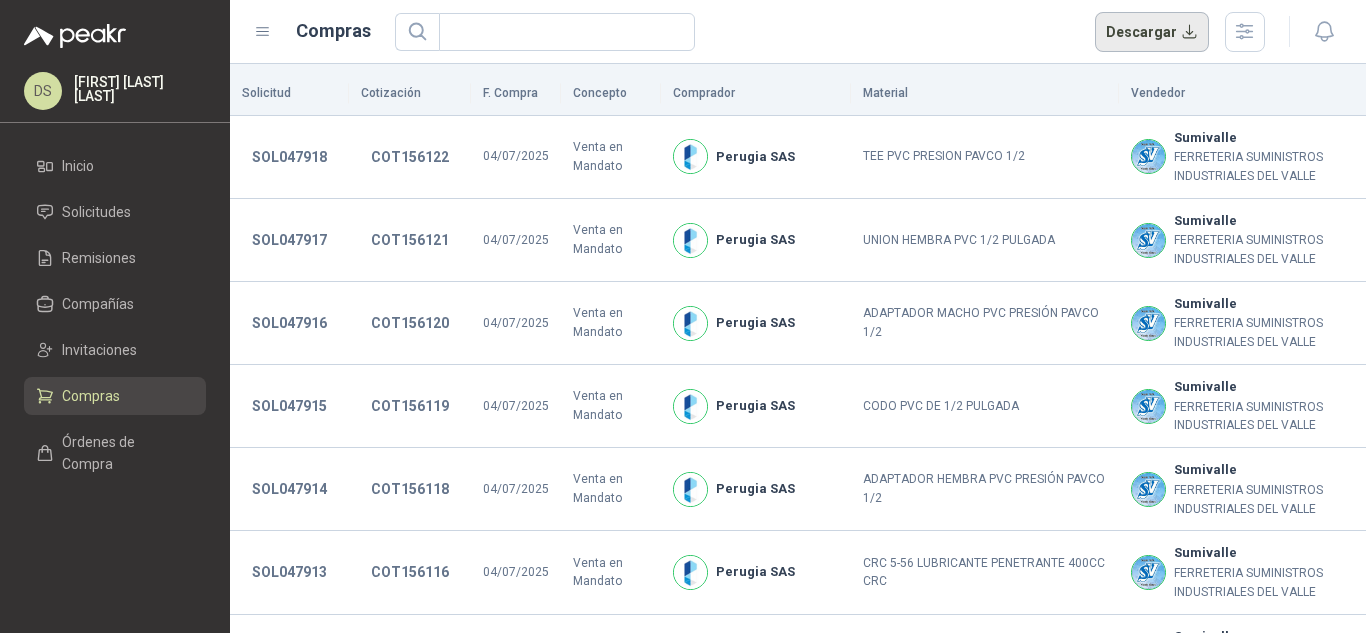click on "Descargar" at bounding box center [1152, 32] 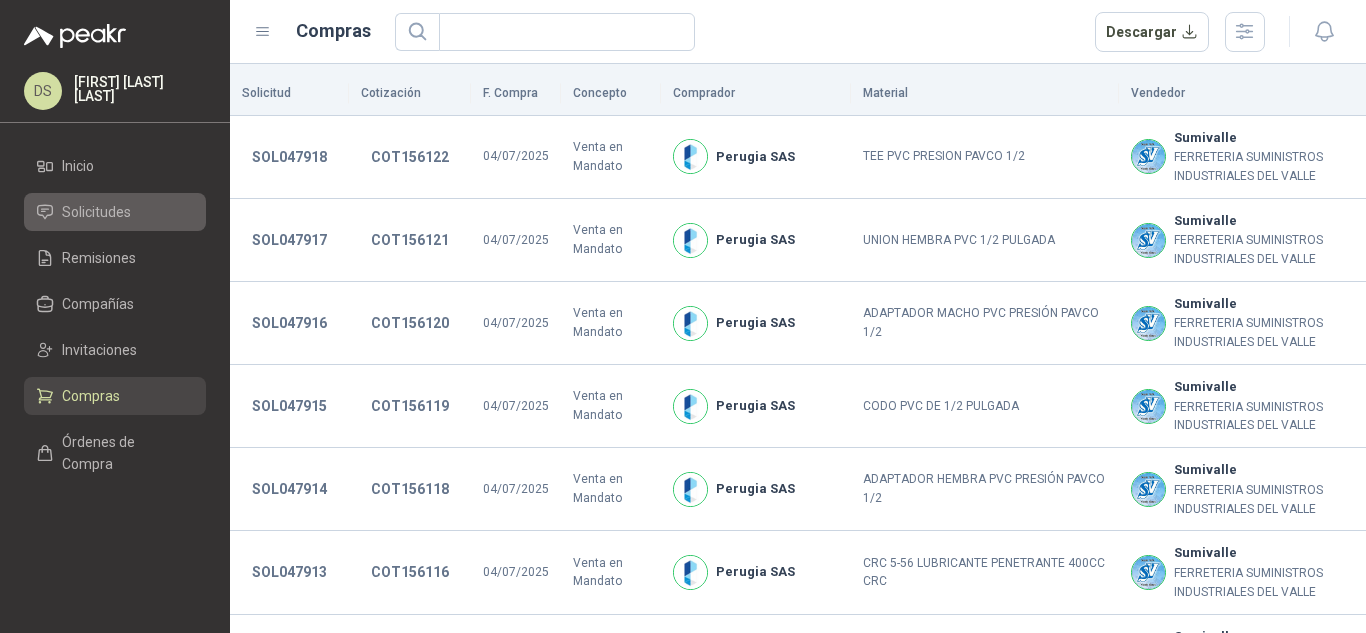 click on "Solicitudes" at bounding box center [96, 212] 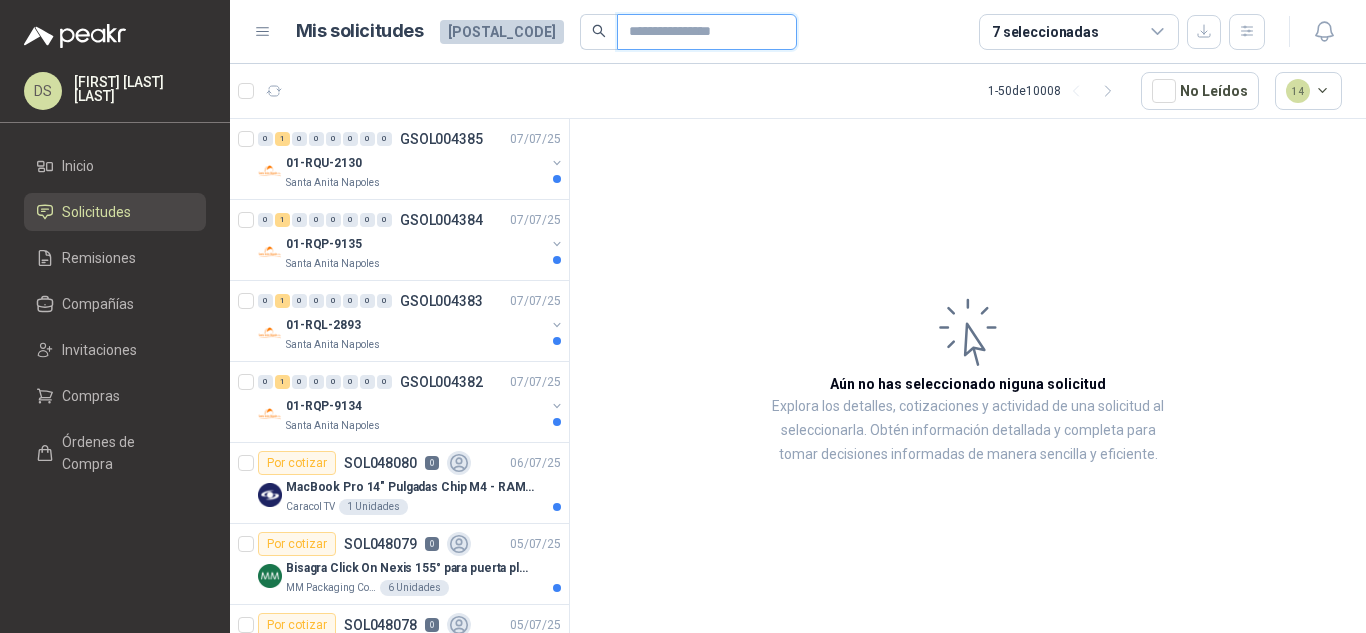 click at bounding box center [699, 32] 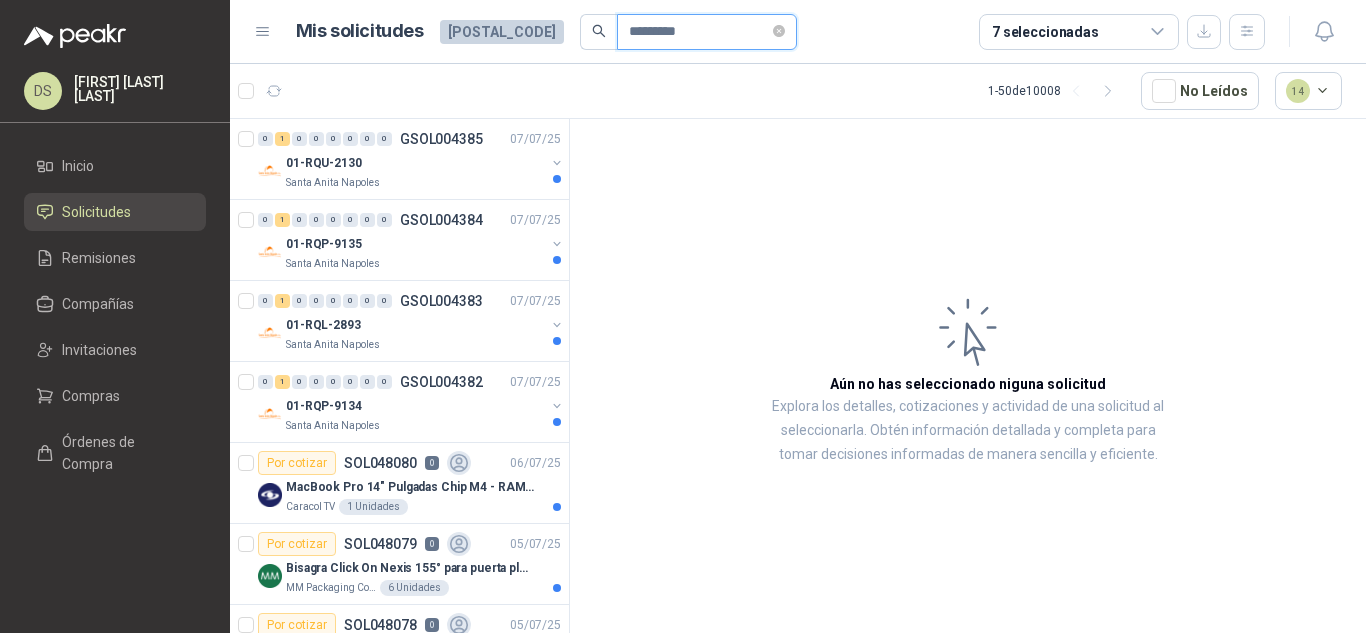 type on "*********" 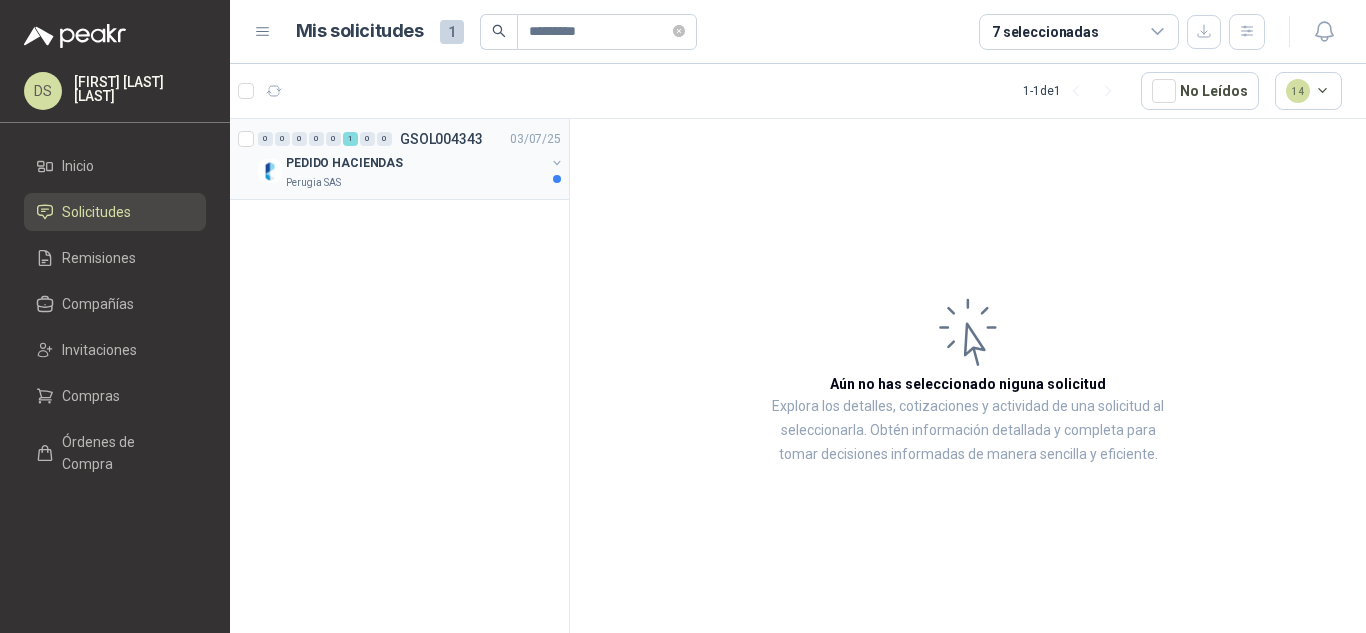 click on "Perugia SAS" at bounding box center (415, 183) 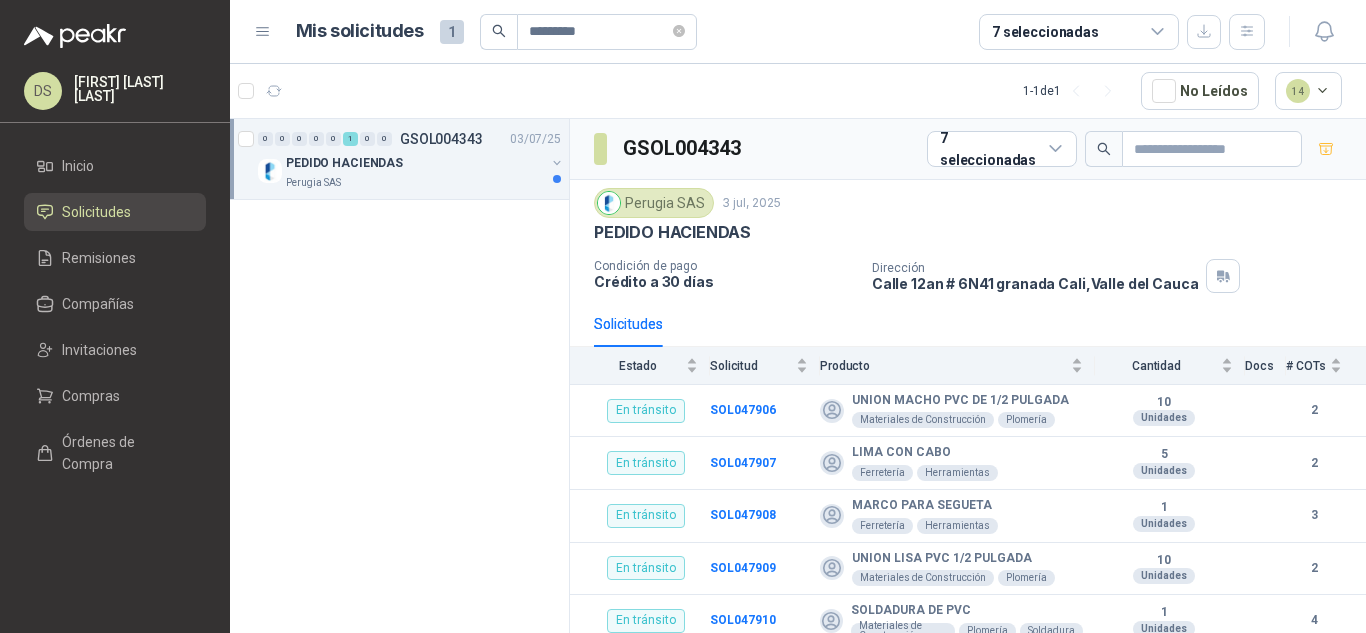 click on "GSOL004343" at bounding box center [683, 148] 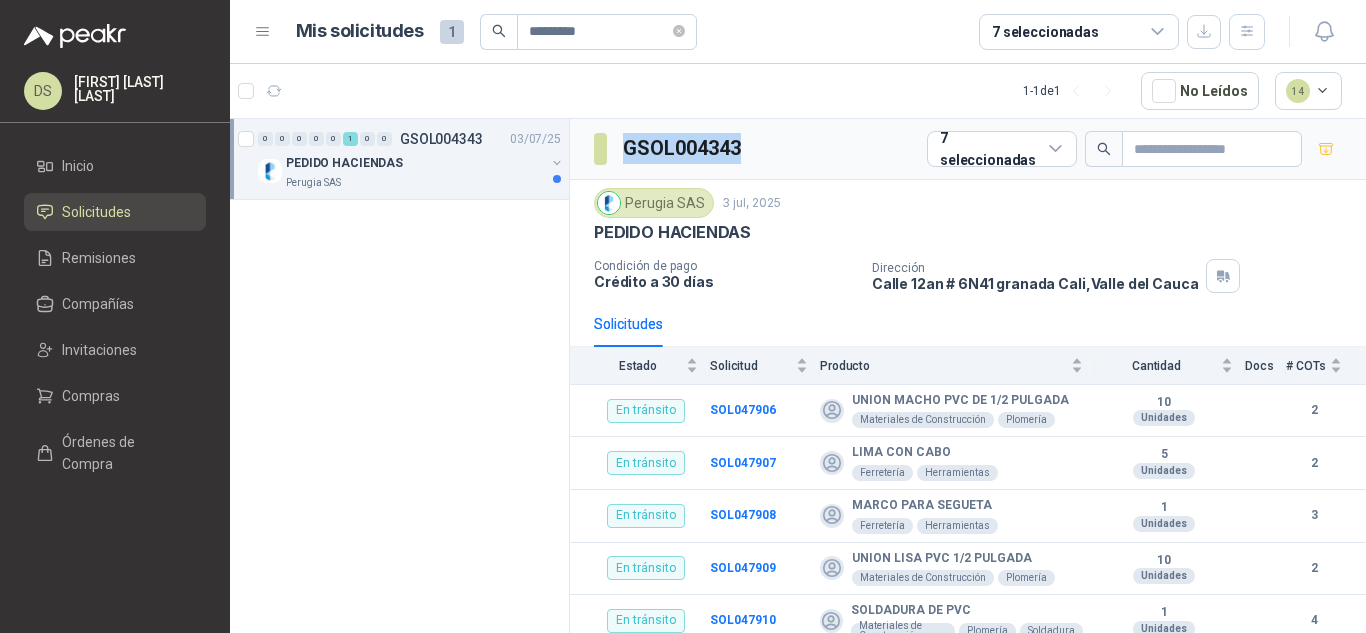 click on "GSOL004343" at bounding box center (683, 148) 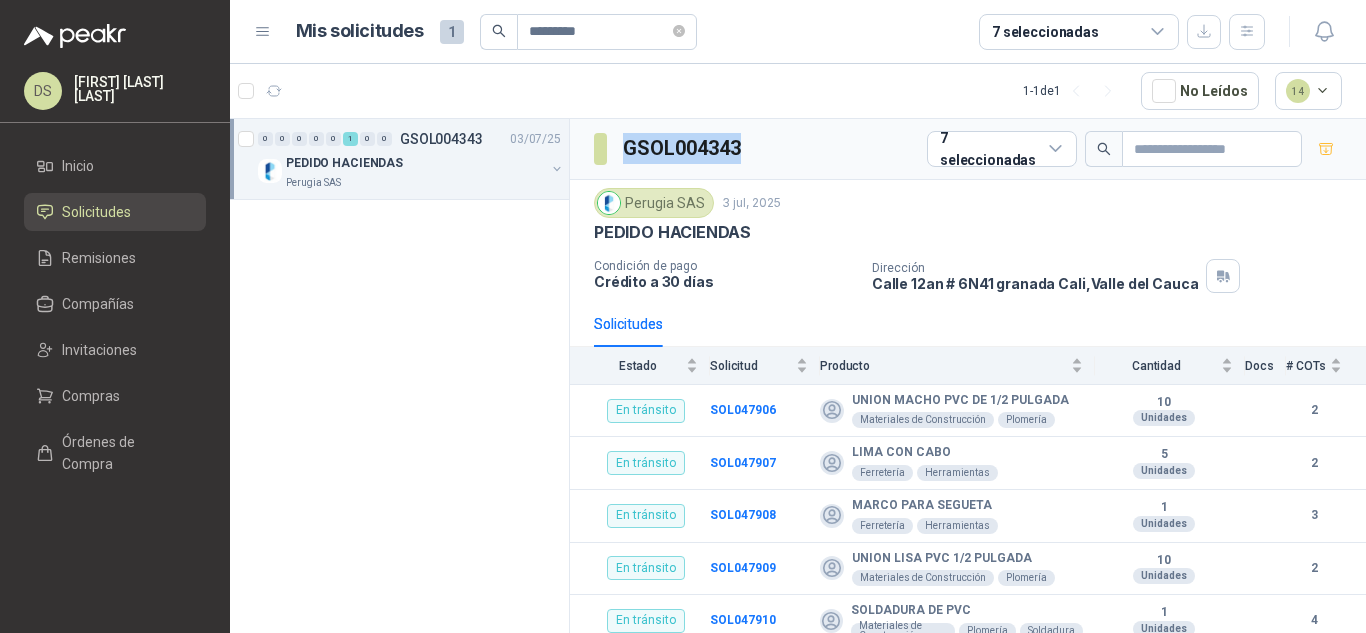 copy on "GSOL004343" 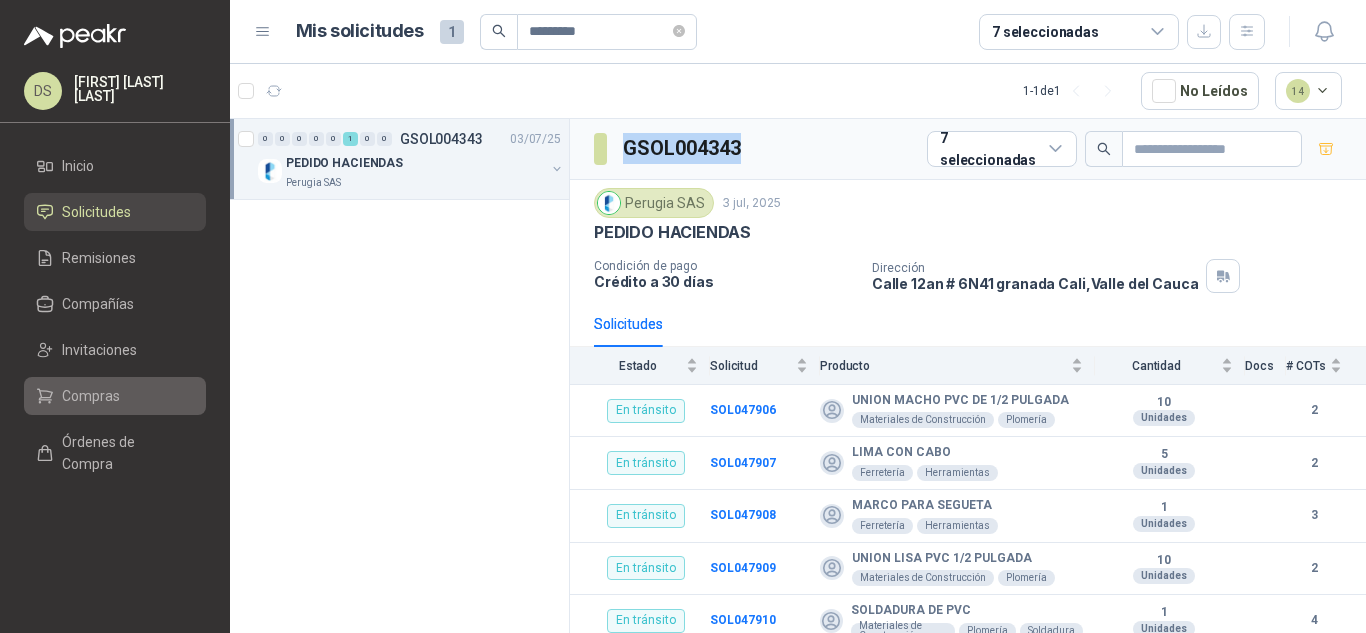 click on "Compras" at bounding box center [91, 396] 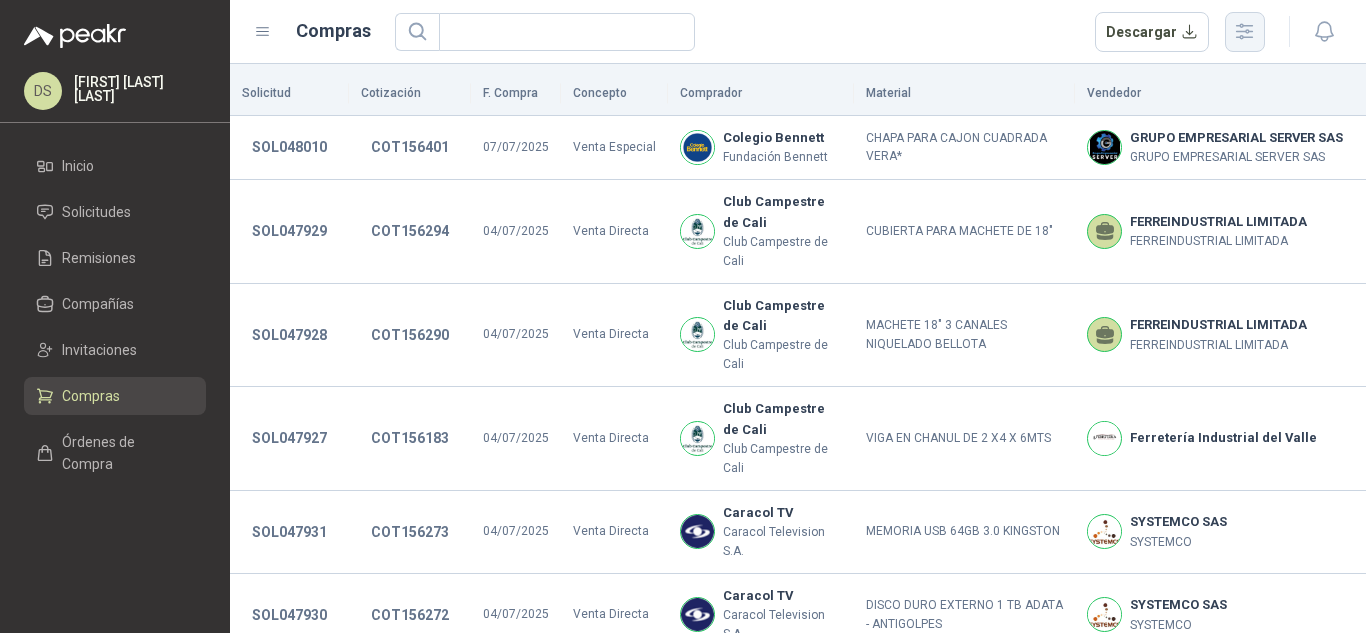 click at bounding box center [1244, 31] 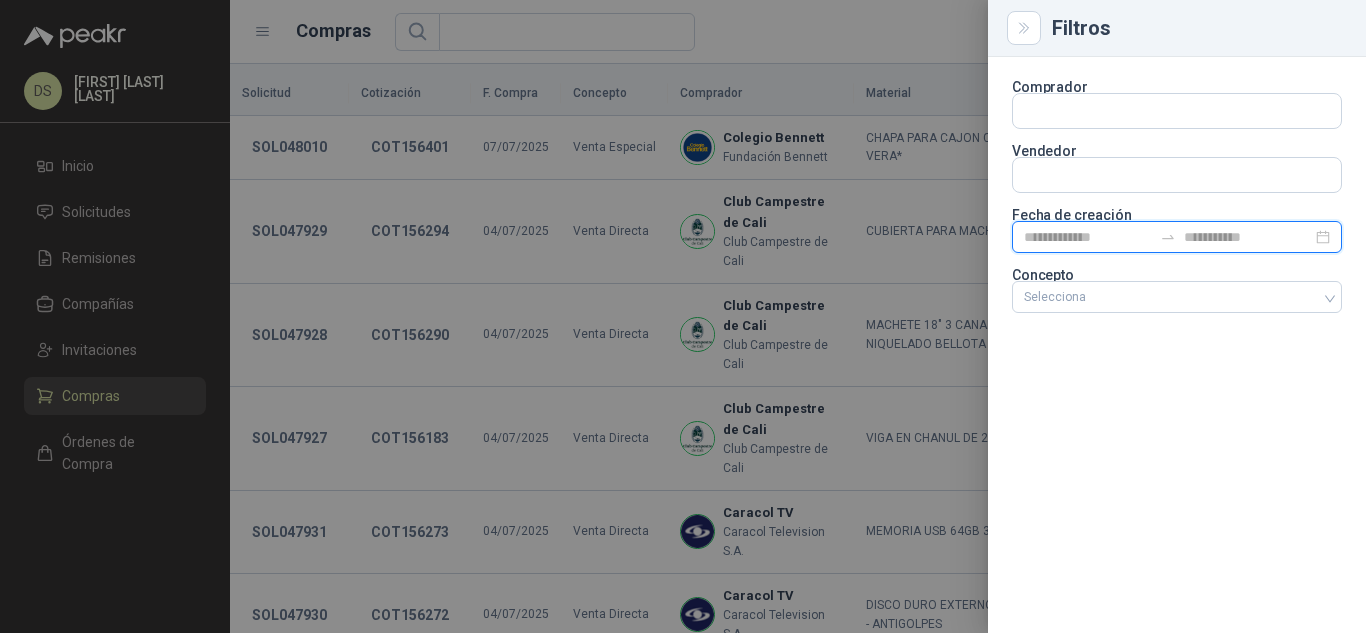 click at bounding box center (1088, 237) 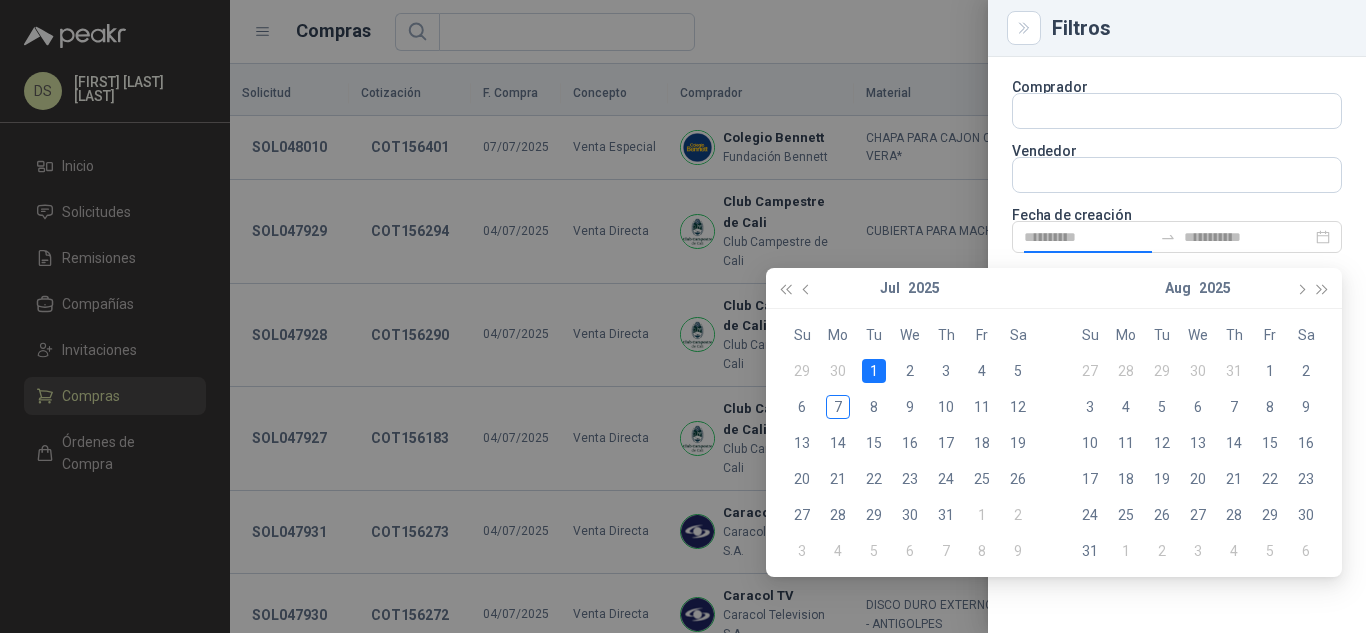 click on "1" at bounding box center [874, 371] 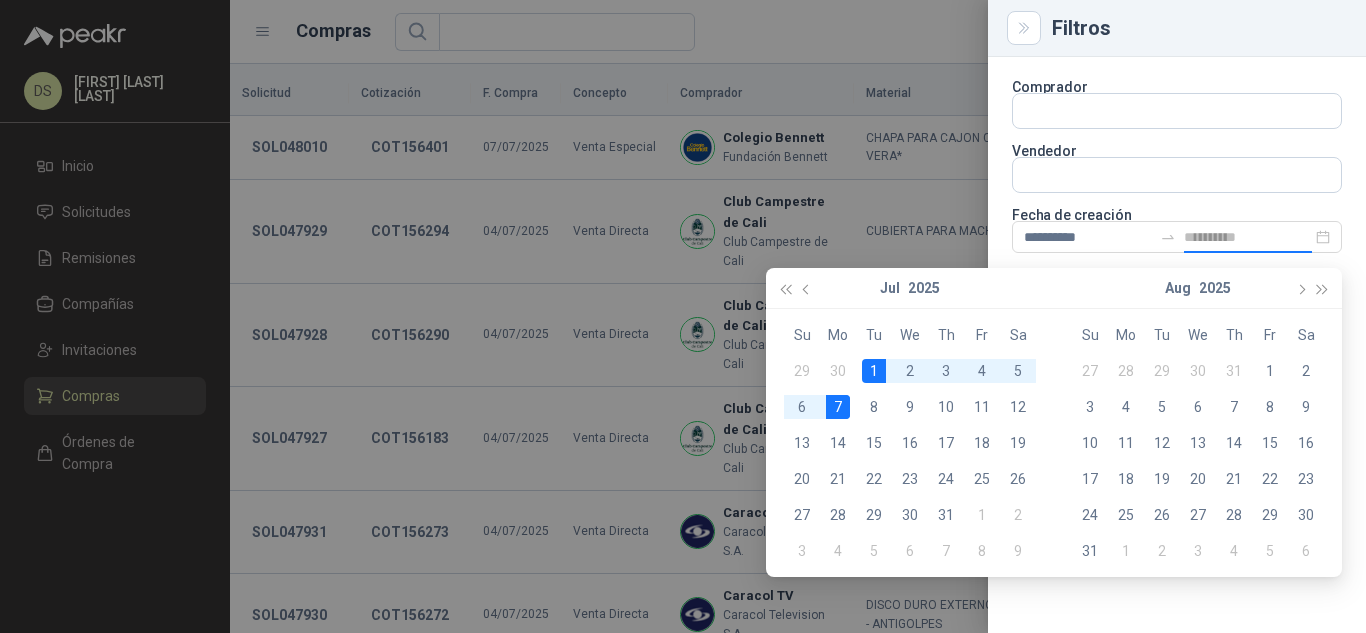 click on "7" at bounding box center (838, 407) 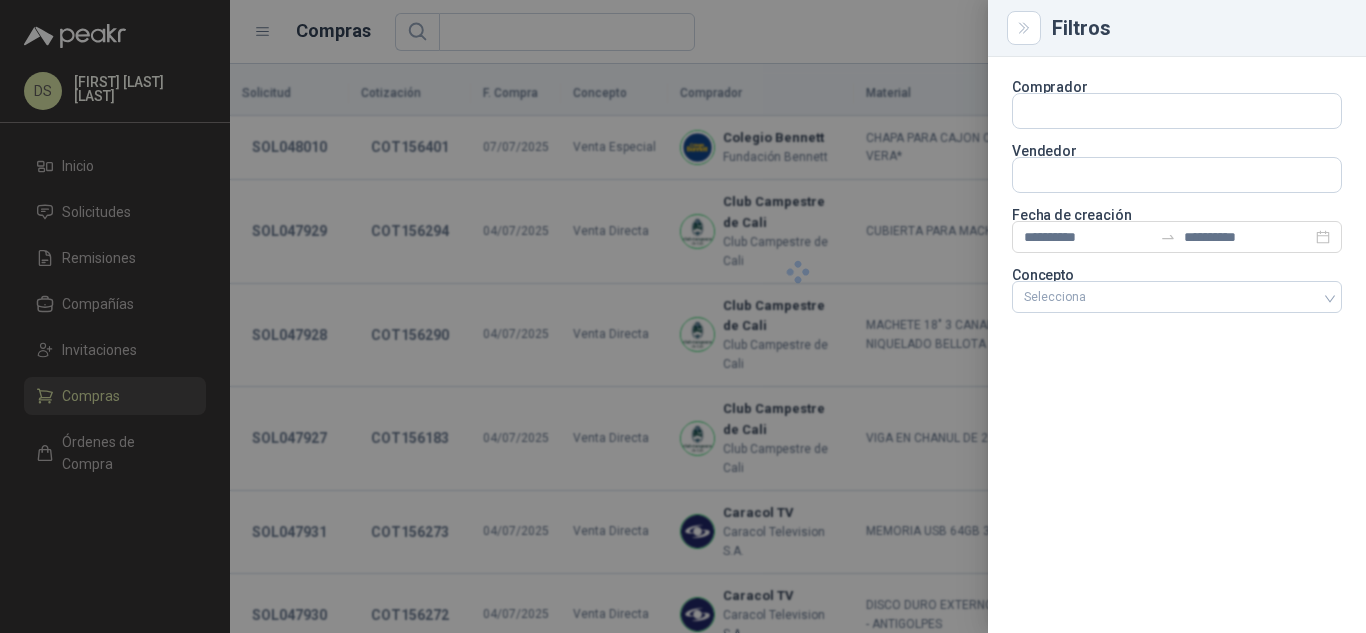 click on "**********" at bounding box center (1177, 345) 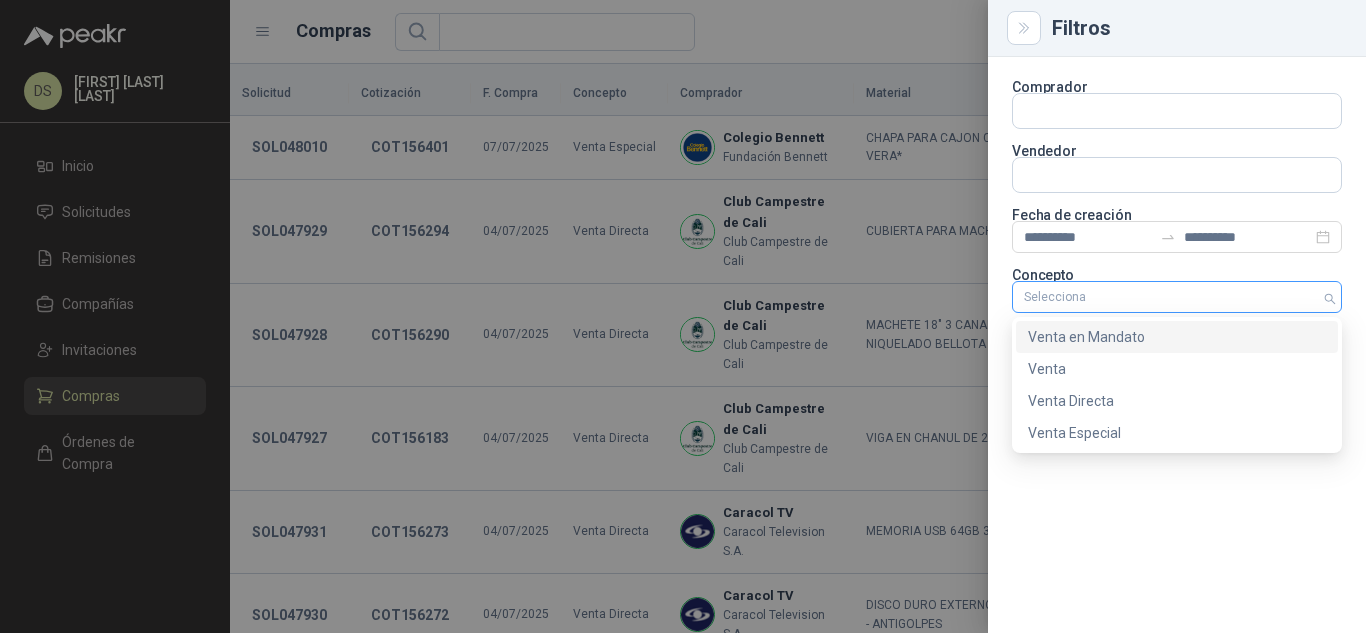 click at bounding box center [1166, 297] 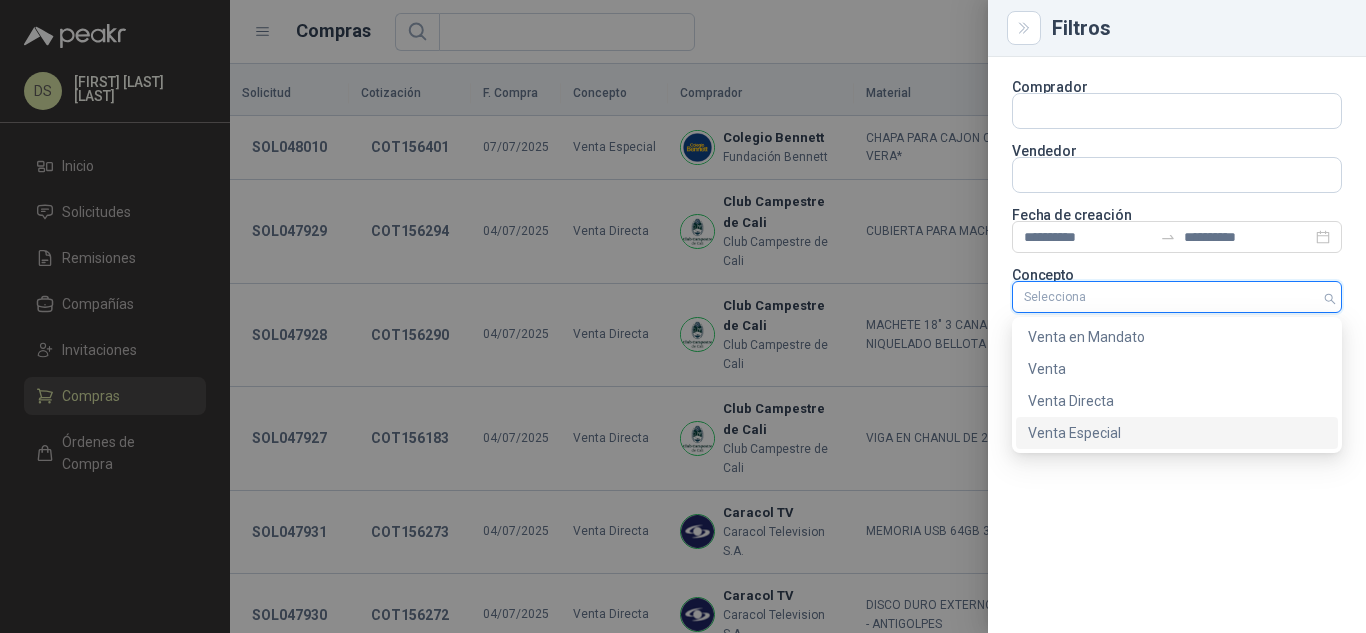 click on "Venta Especial" at bounding box center [1177, 433] 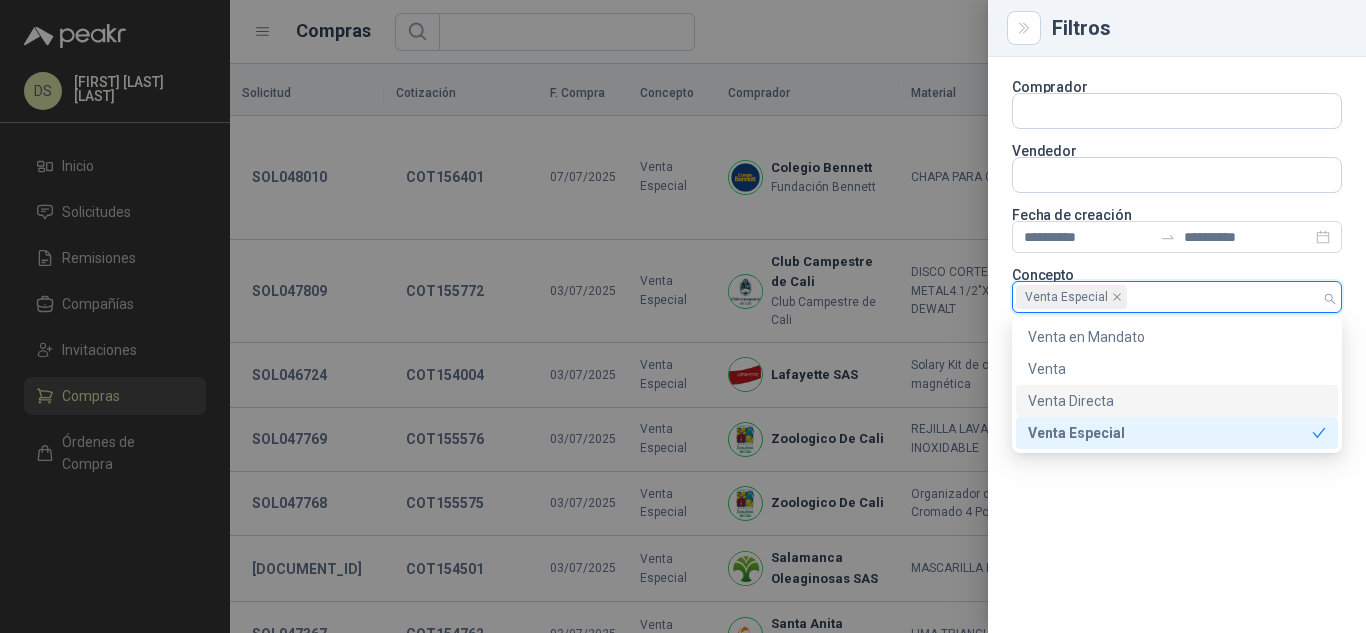 click at bounding box center (683, 316) 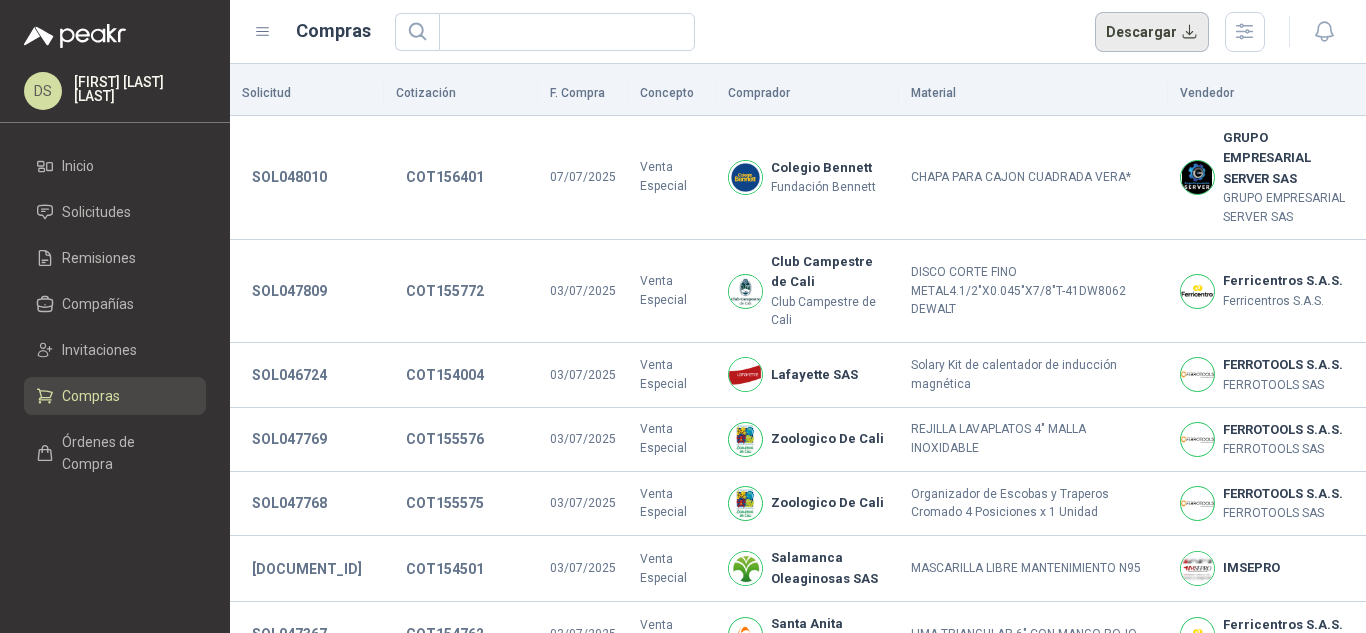 click on "Descargar" at bounding box center [1152, 32] 